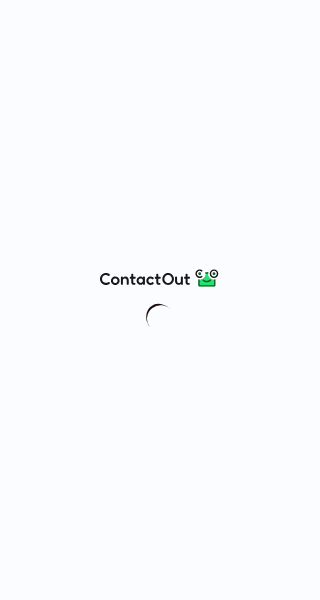 scroll, scrollTop: 0, scrollLeft: 0, axis: both 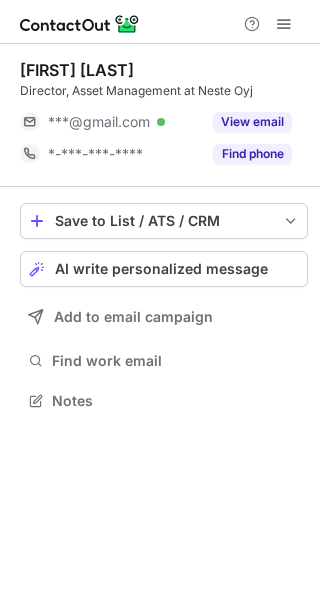 click on "Director, Asset Management at Neste Oyj" at bounding box center (164, 91) 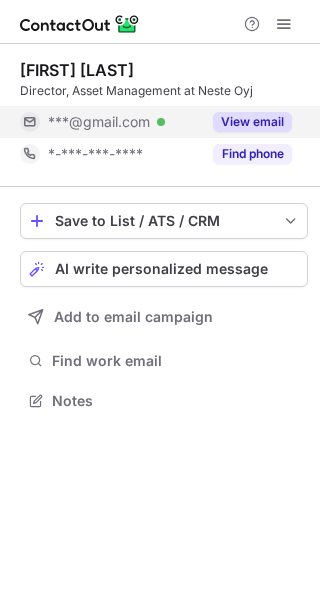 click on "View email" at bounding box center (252, 122) 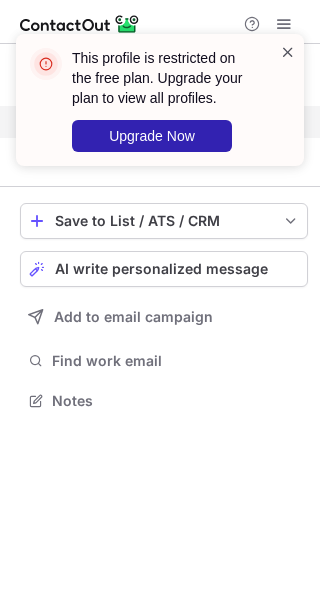 click at bounding box center (288, 52) 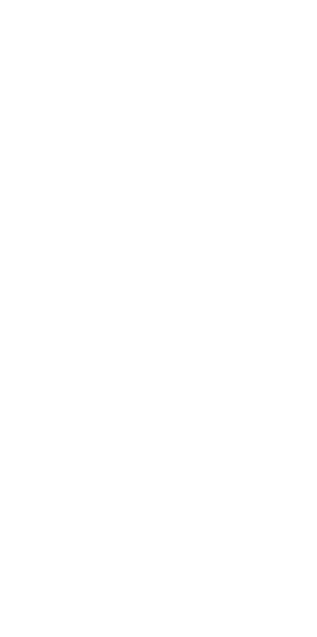 scroll, scrollTop: 0, scrollLeft: 0, axis: both 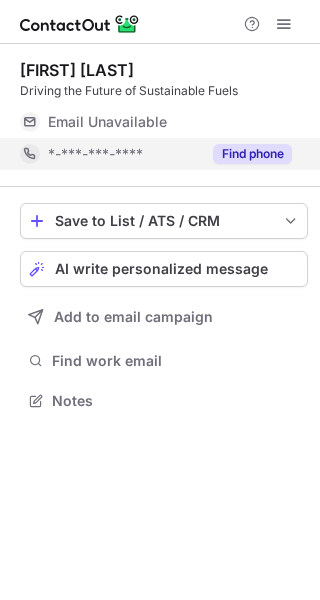 click on "Find phone" at bounding box center (252, 154) 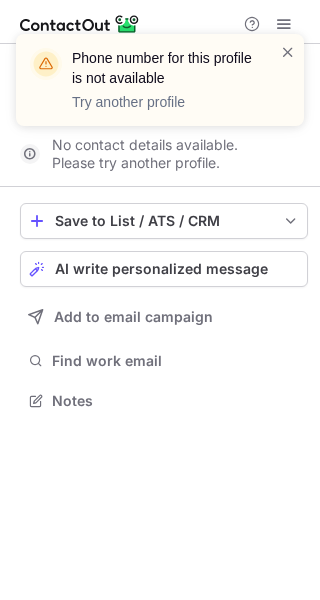 scroll, scrollTop: 355, scrollLeft: 320, axis: both 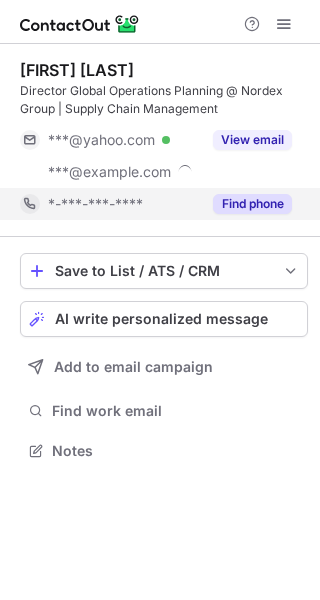 click on "Find phone" at bounding box center (252, 204) 